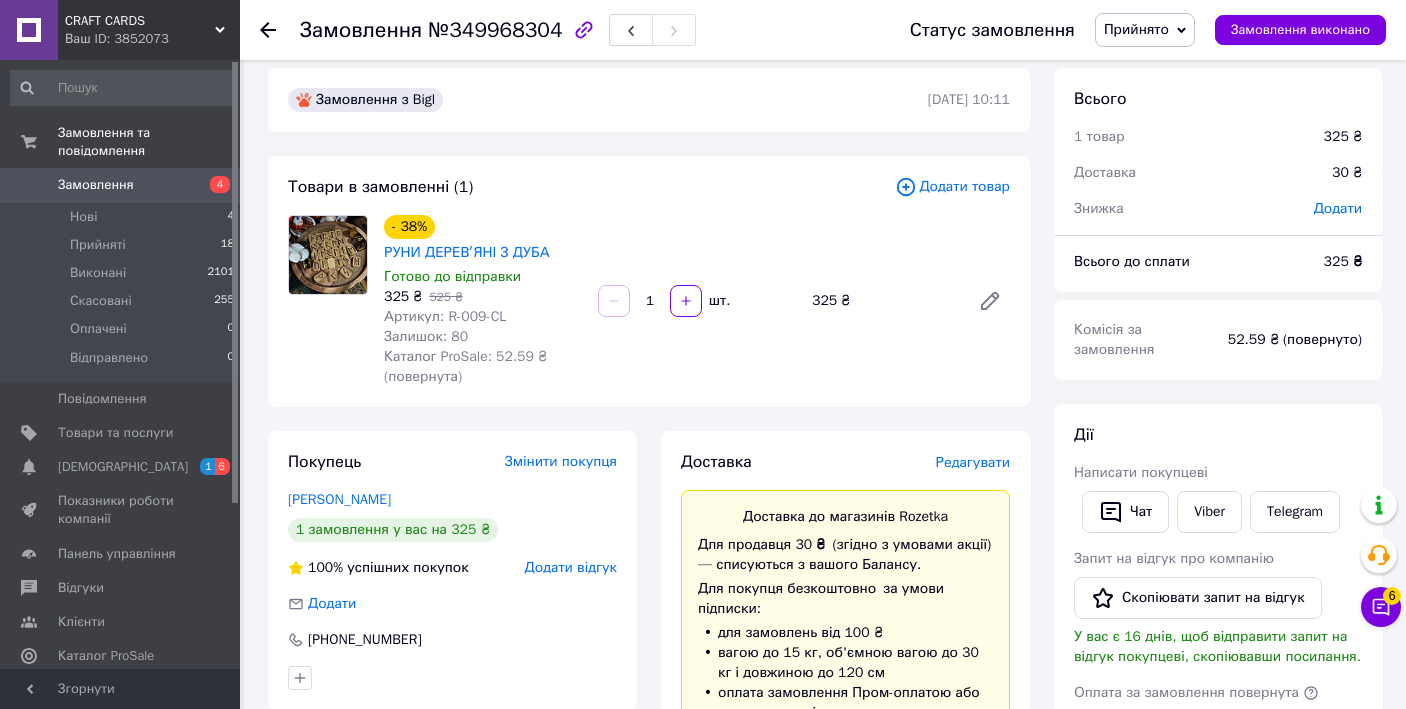 scroll, scrollTop: 0, scrollLeft: 0, axis: both 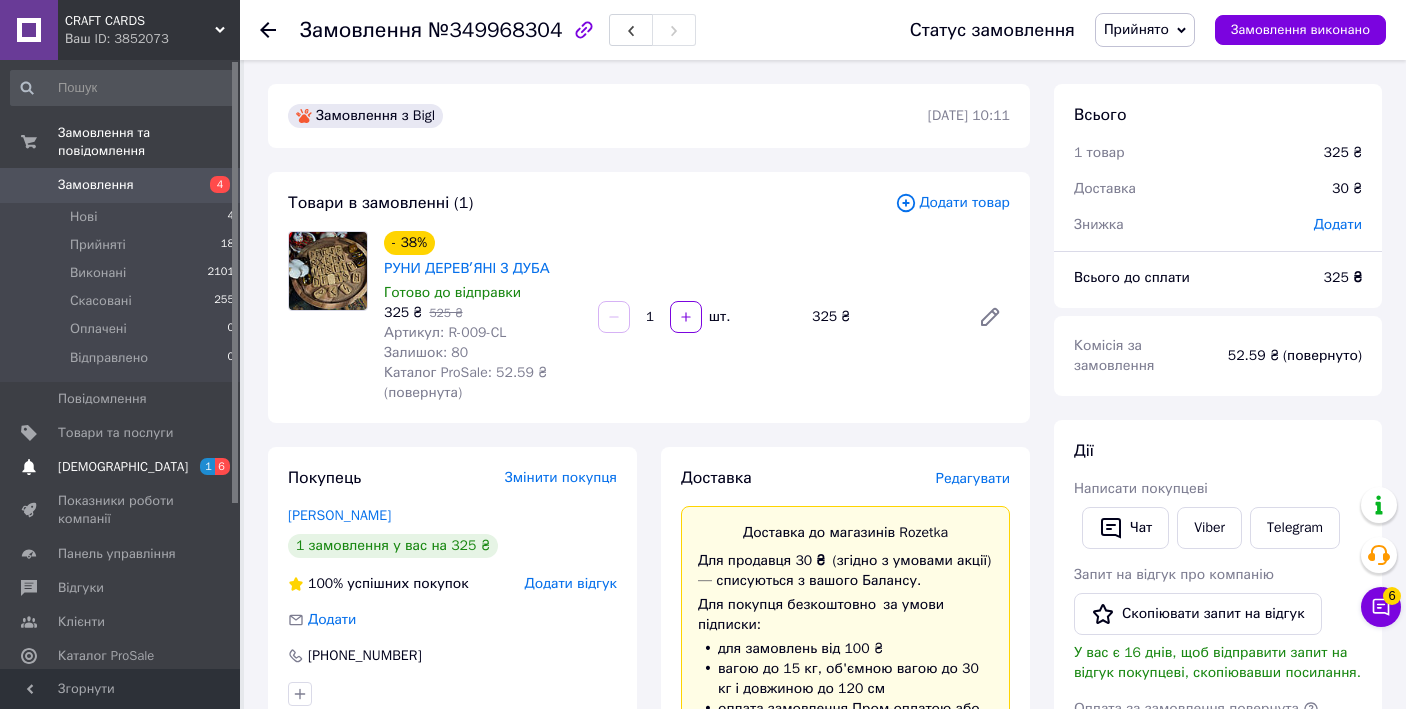 click on "[DEMOGRAPHIC_DATA]" at bounding box center [123, 467] 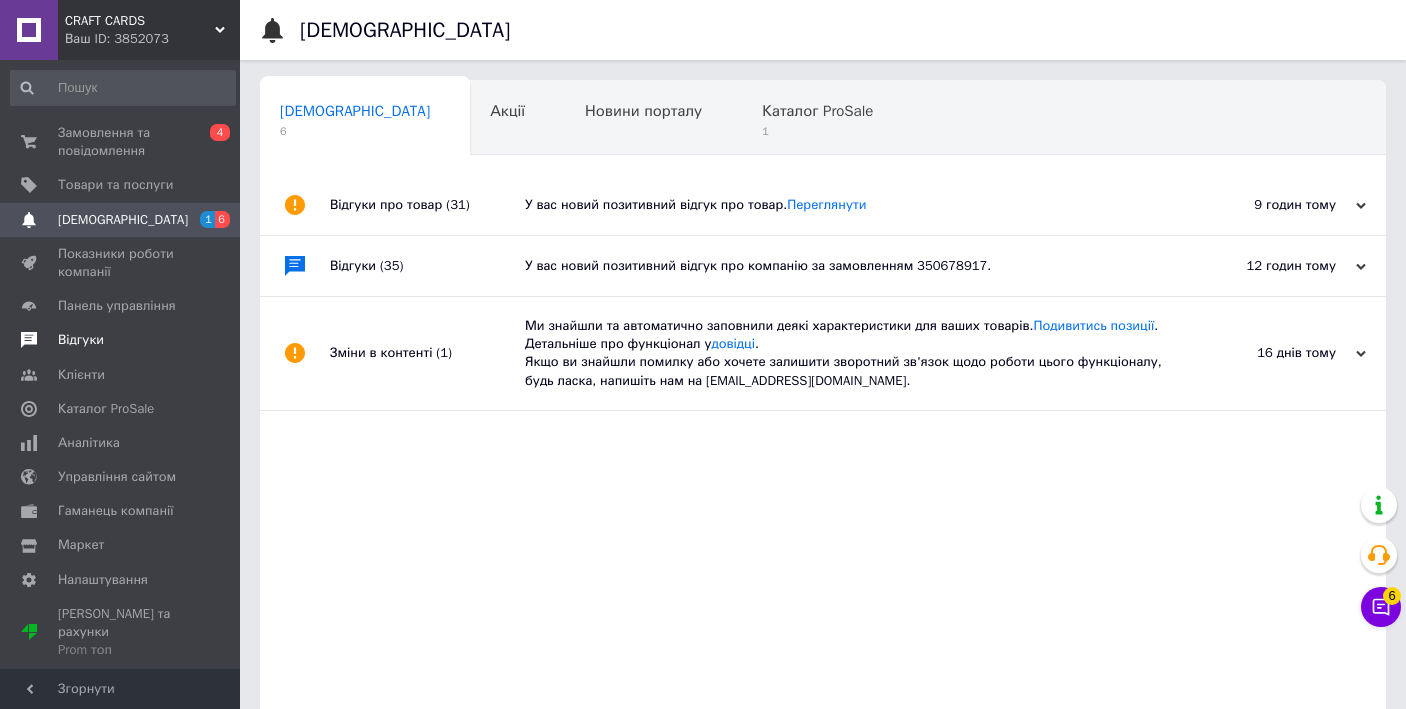 click on "Відгуки" at bounding box center [81, 340] 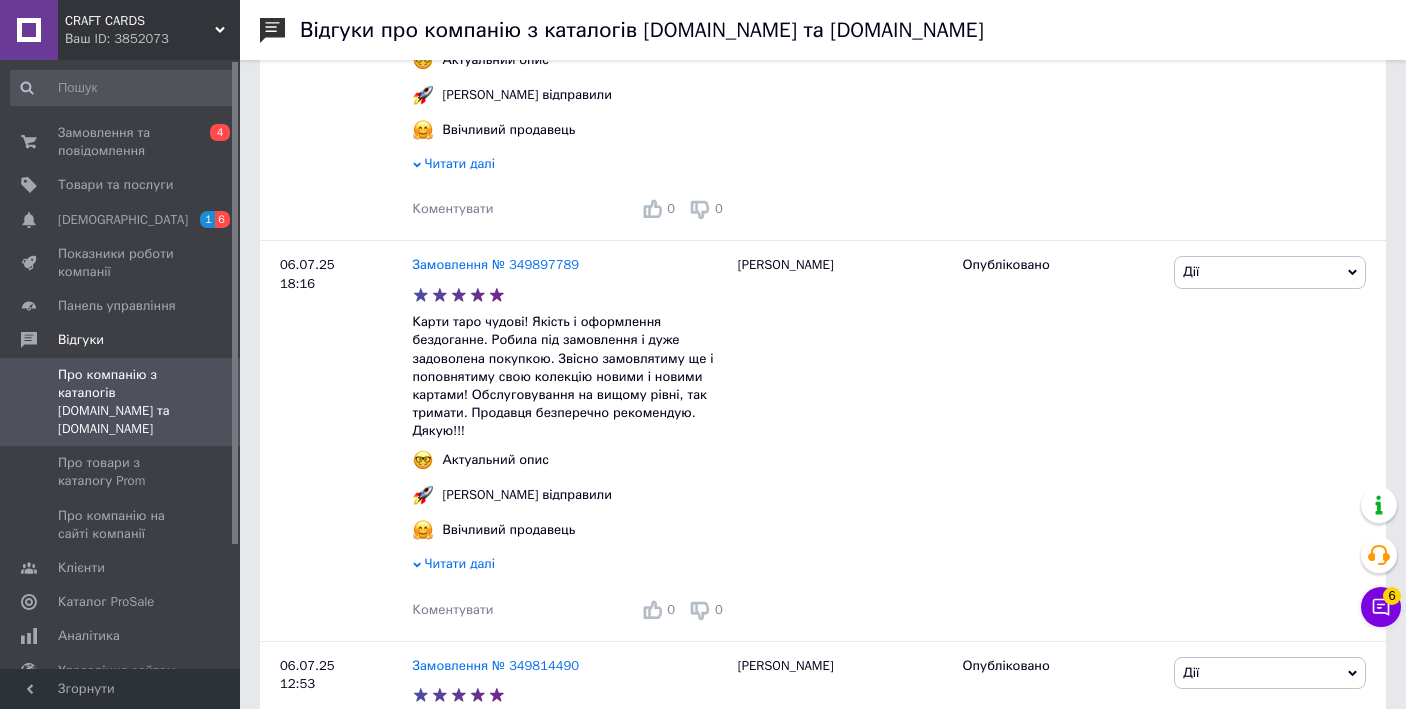 scroll, scrollTop: 1156, scrollLeft: 0, axis: vertical 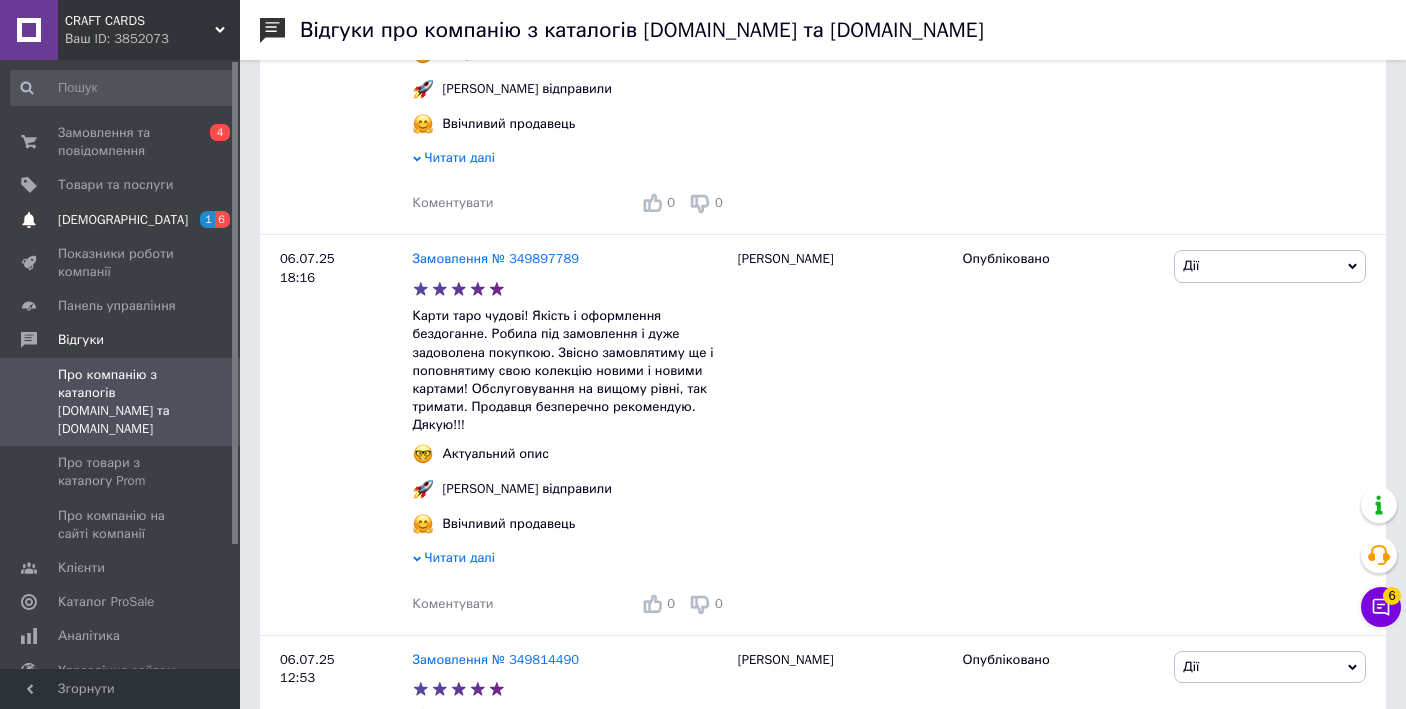 click on "[DEMOGRAPHIC_DATA]" at bounding box center (121, 220) 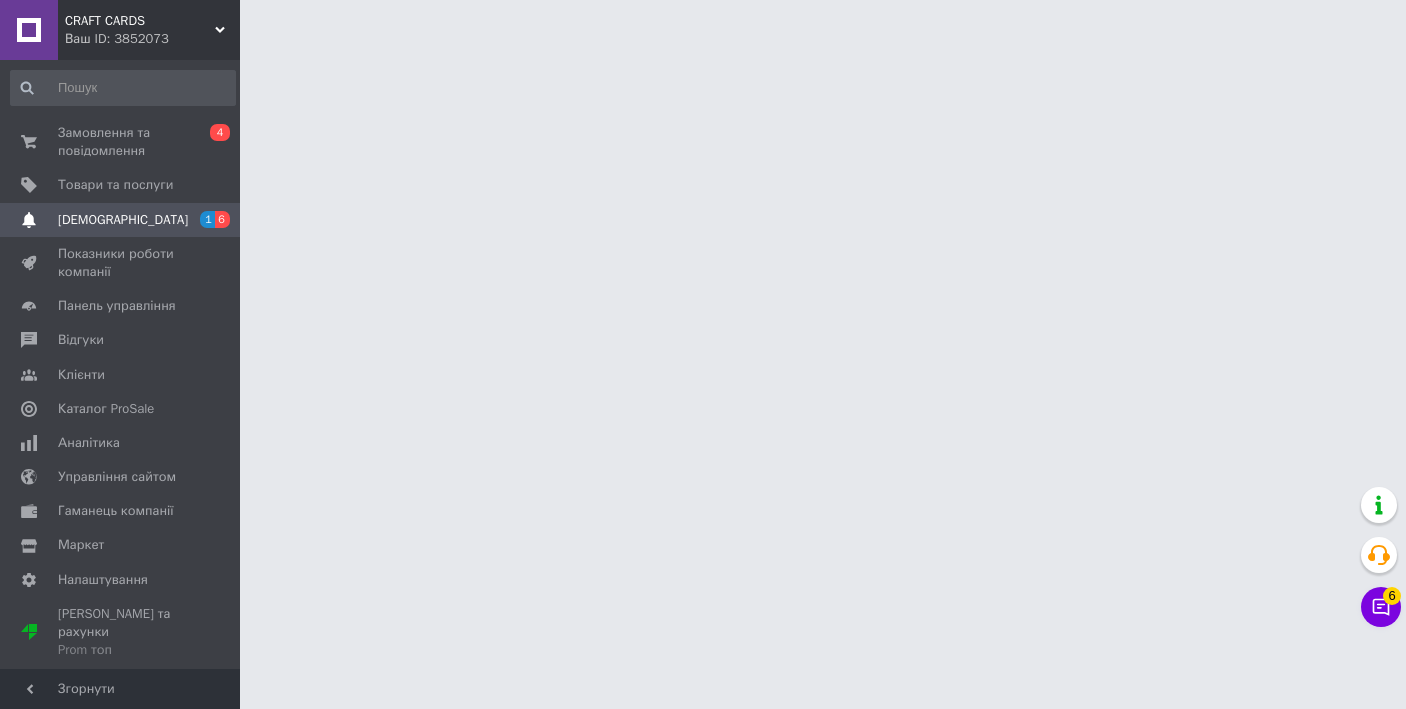 scroll, scrollTop: 0, scrollLeft: 0, axis: both 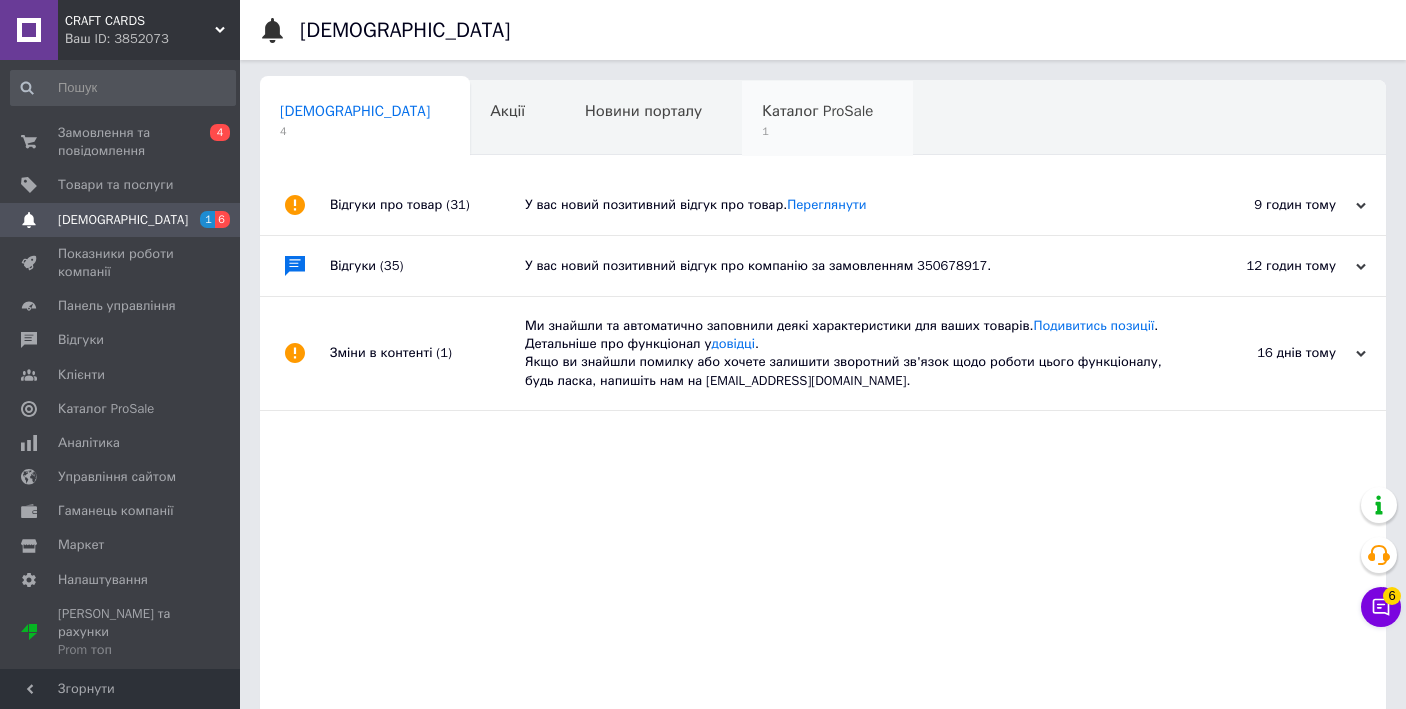 click on "1" at bounding box center [817, 131] 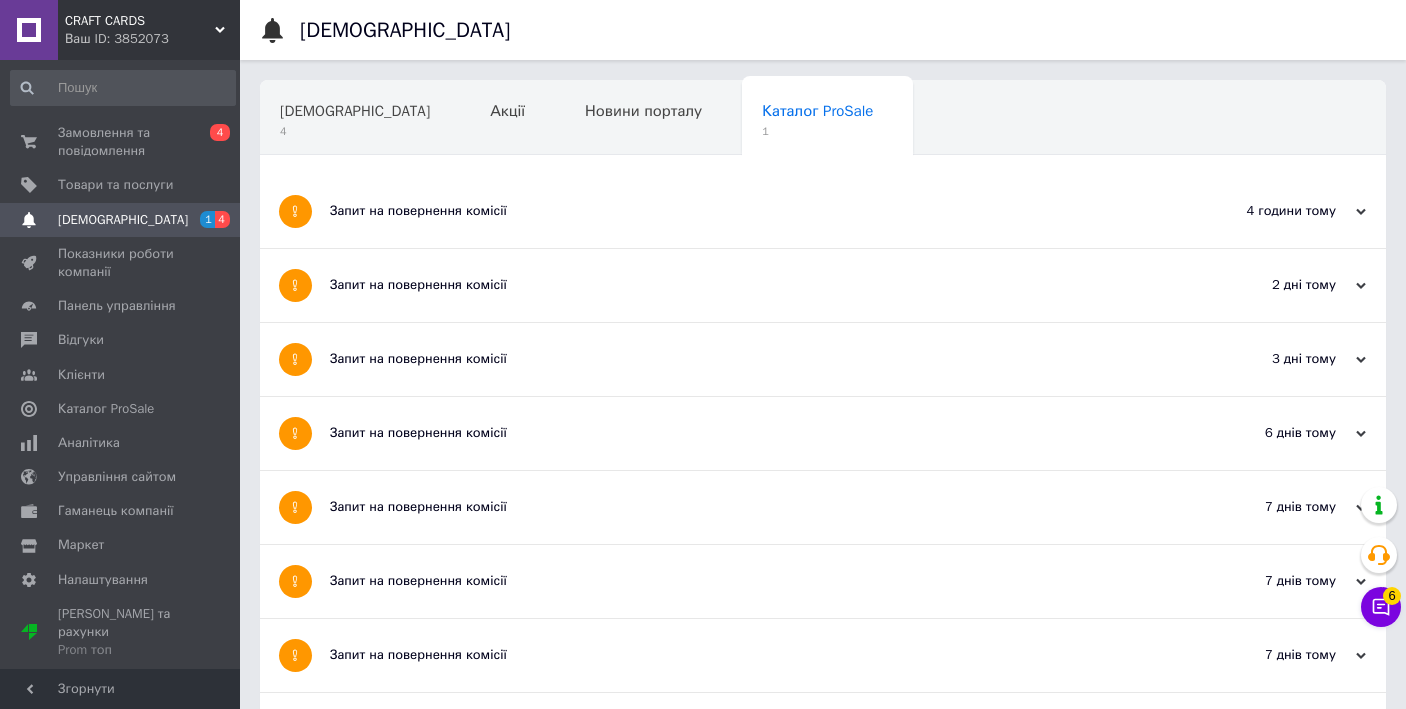 click on "Запит на повернення комісії" at bounding box center (748, 211) 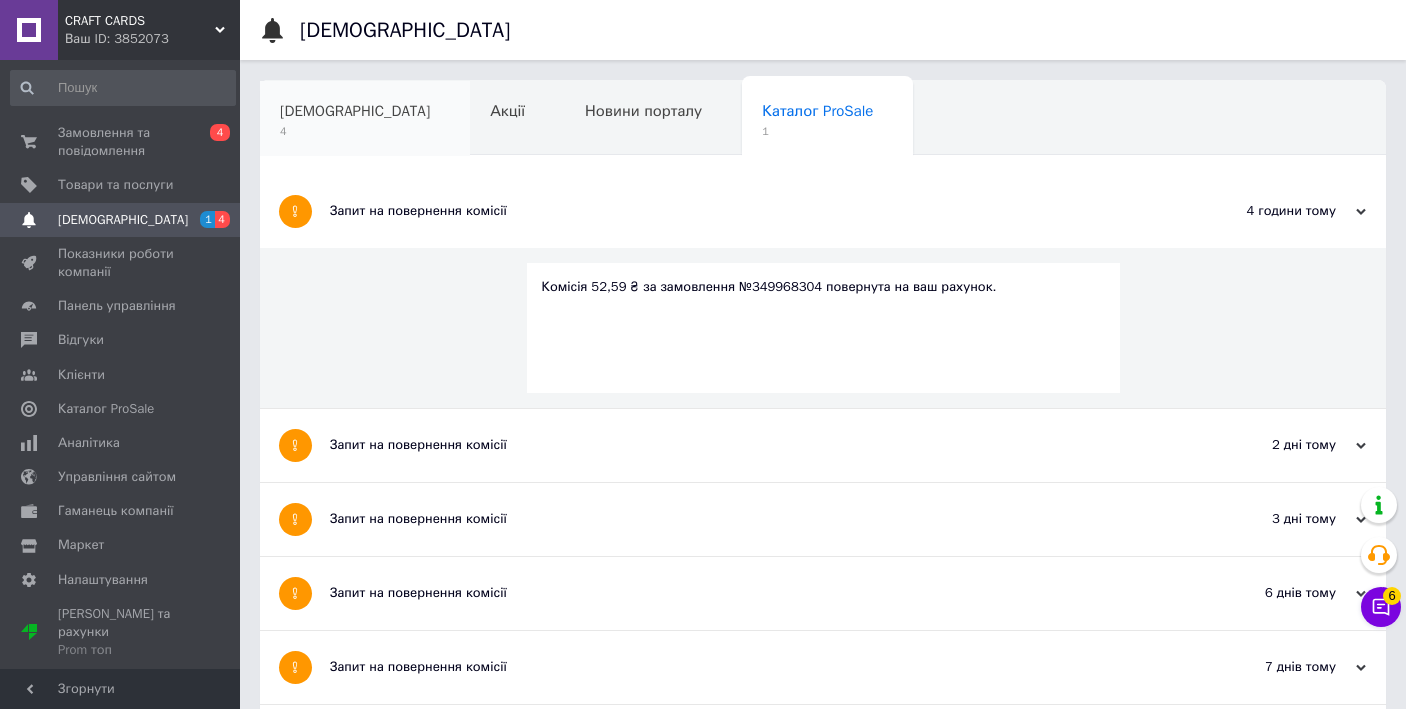 click on "[DEMOGRAPHIC_DATA]" at bounding box center (355, 111) 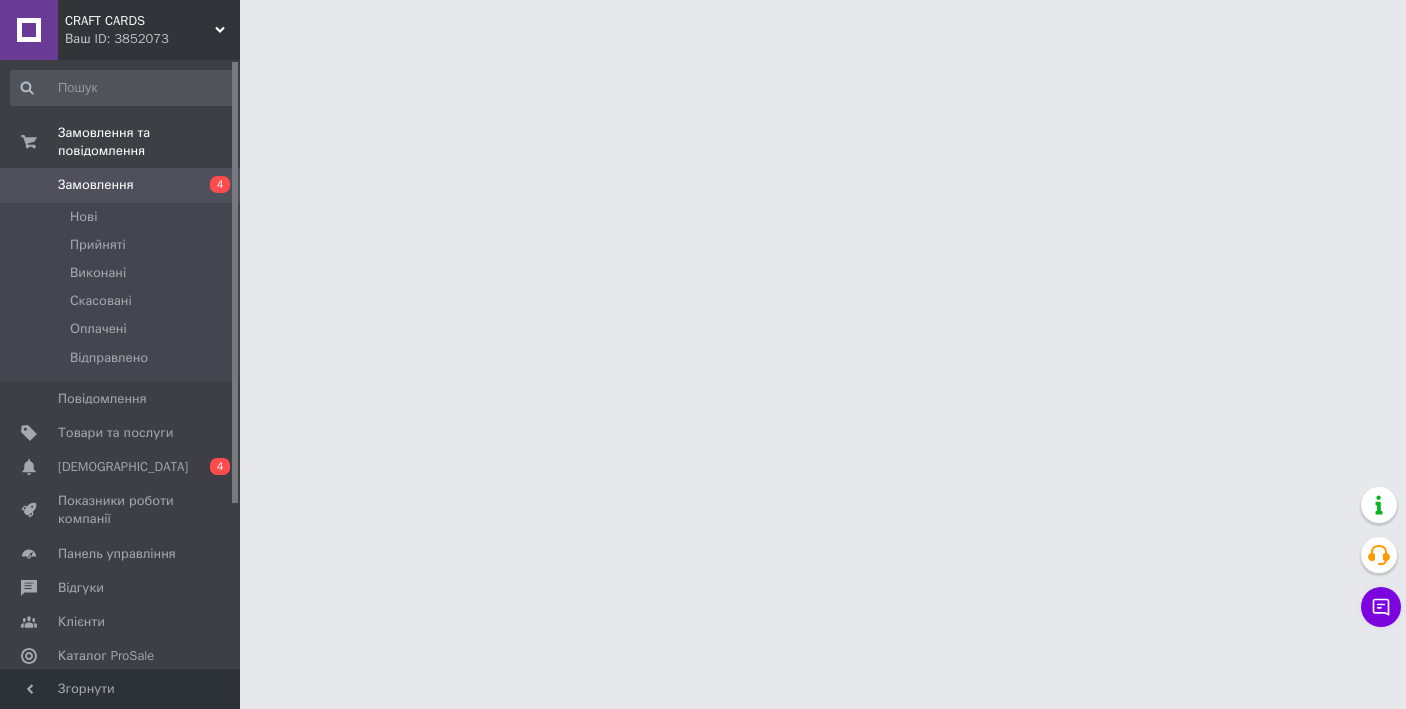 scroll, scrollTop: 0, scrollLeft: 0, axis: both 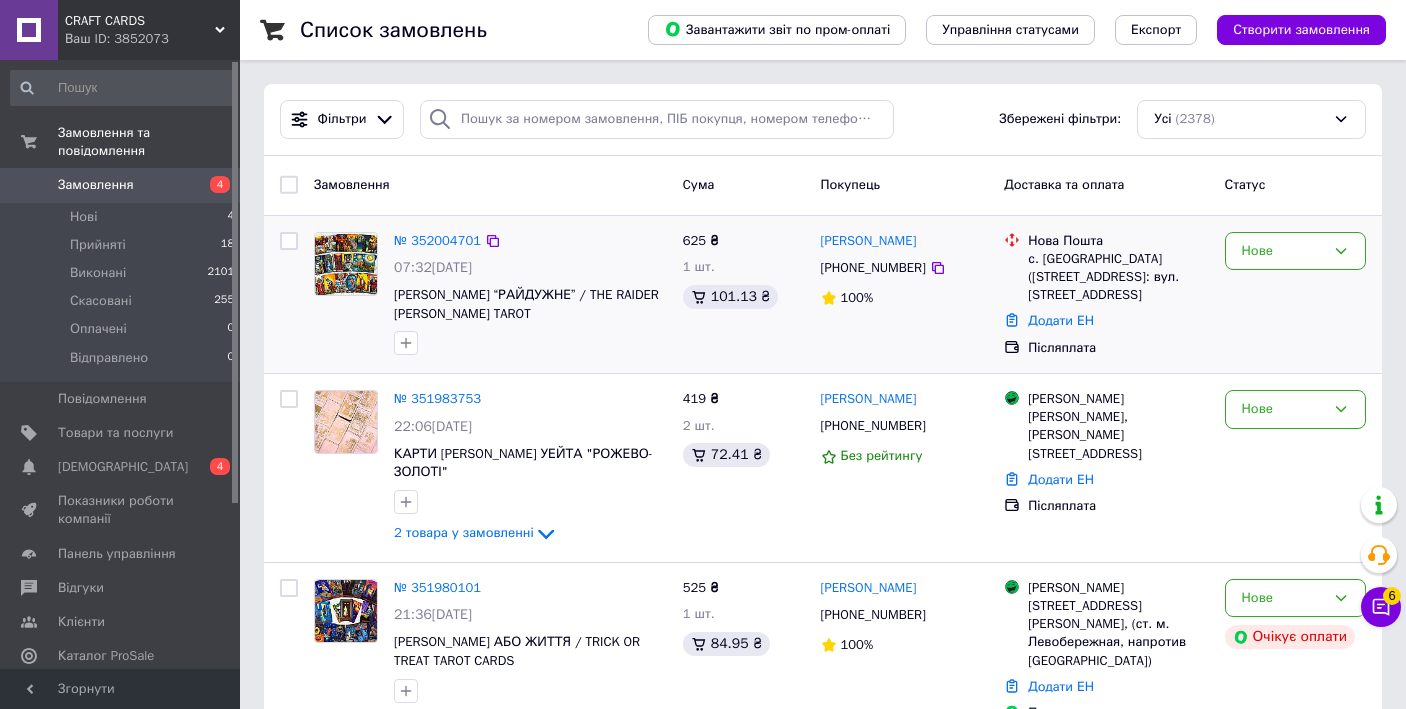 drag, startPoint x: 1303, startPoint y: 255, endPoint x: 1296, endPoint y: 270, distance: 16.552946 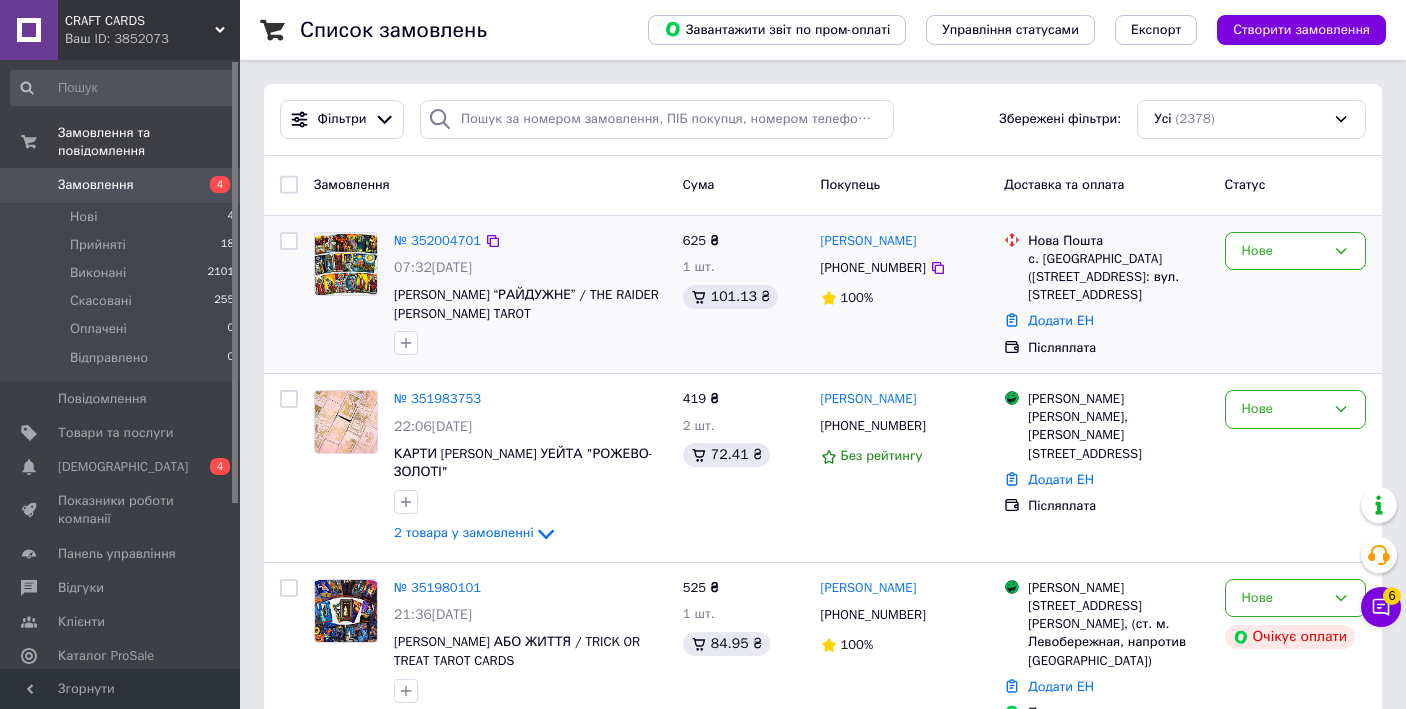 click on "Нове" at bounding box center (1283, 251) 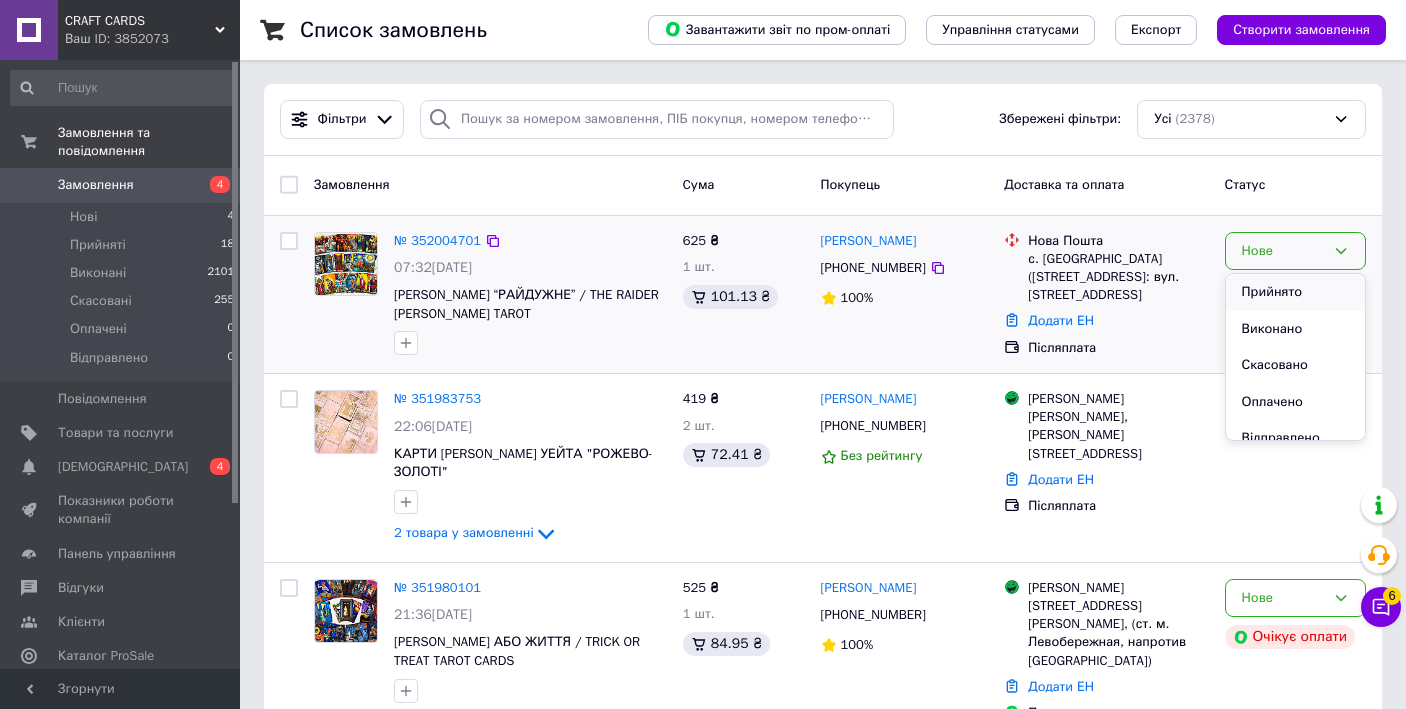 click on "Прийнято" at bounding box center [1295, 292] 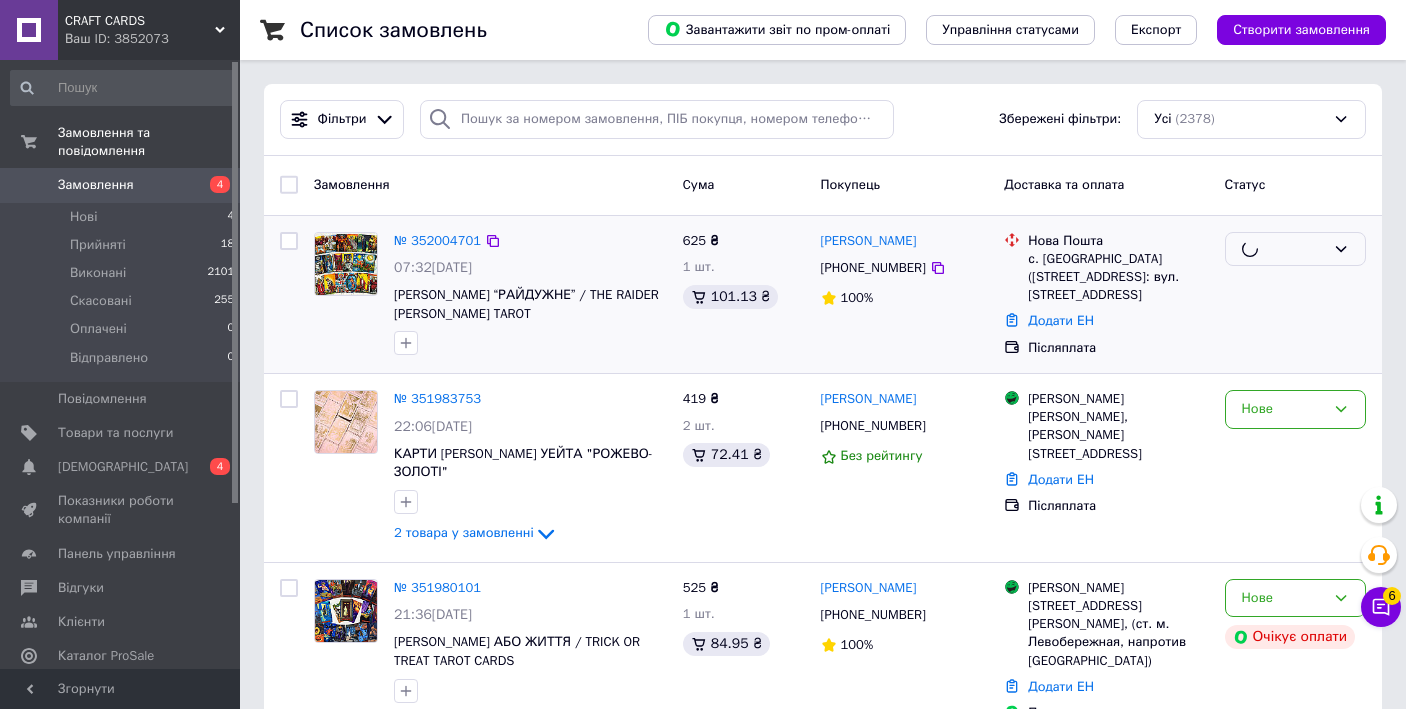 scroll, scrollTop: 78, scrollLeft: 0, axis: vertical 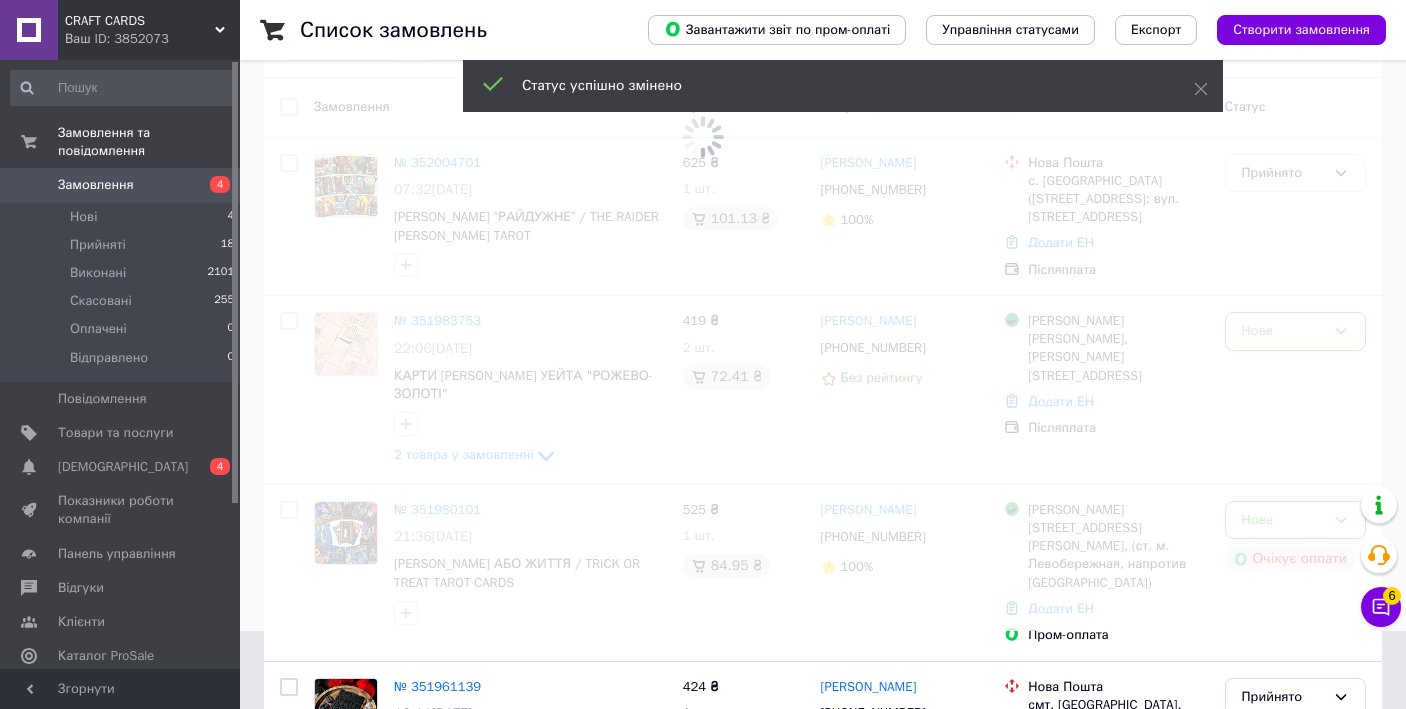 click at bounding box center [703, 276] 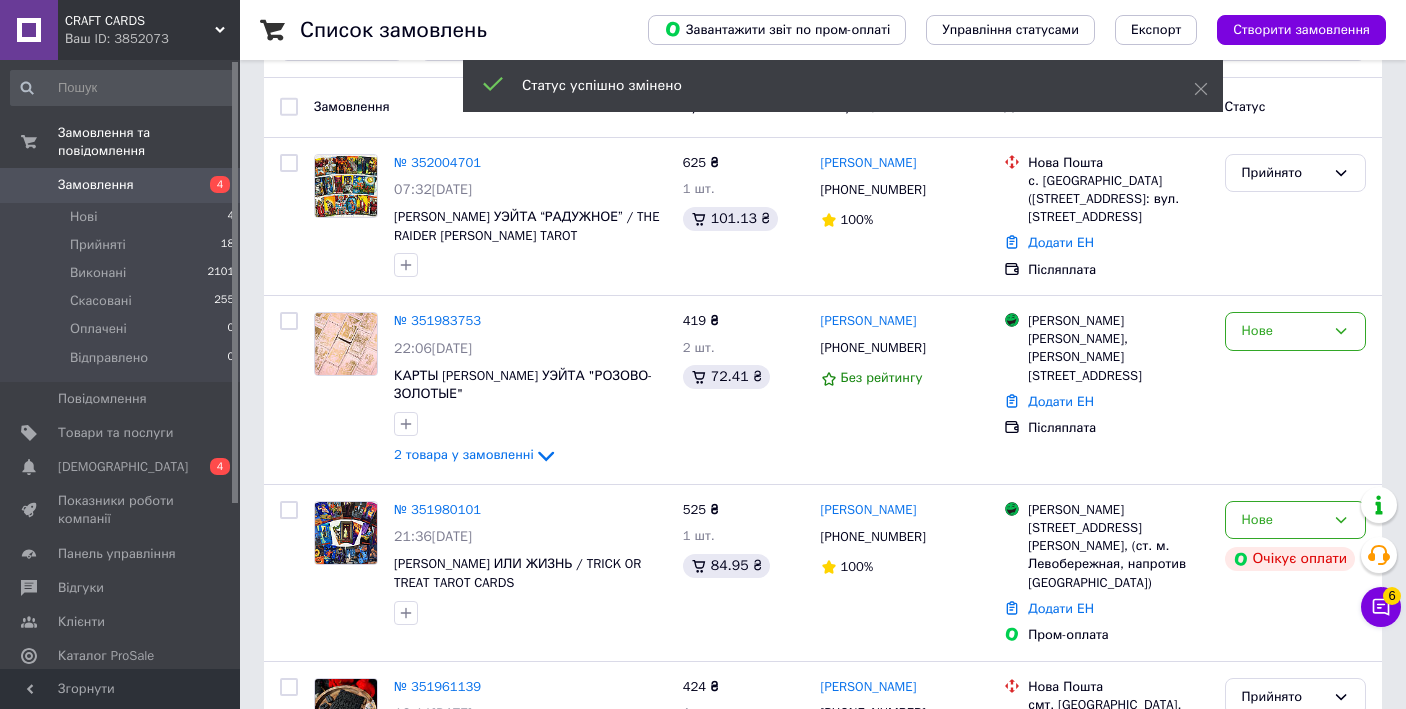click on "Нове" at bounding box center [1283, 331] 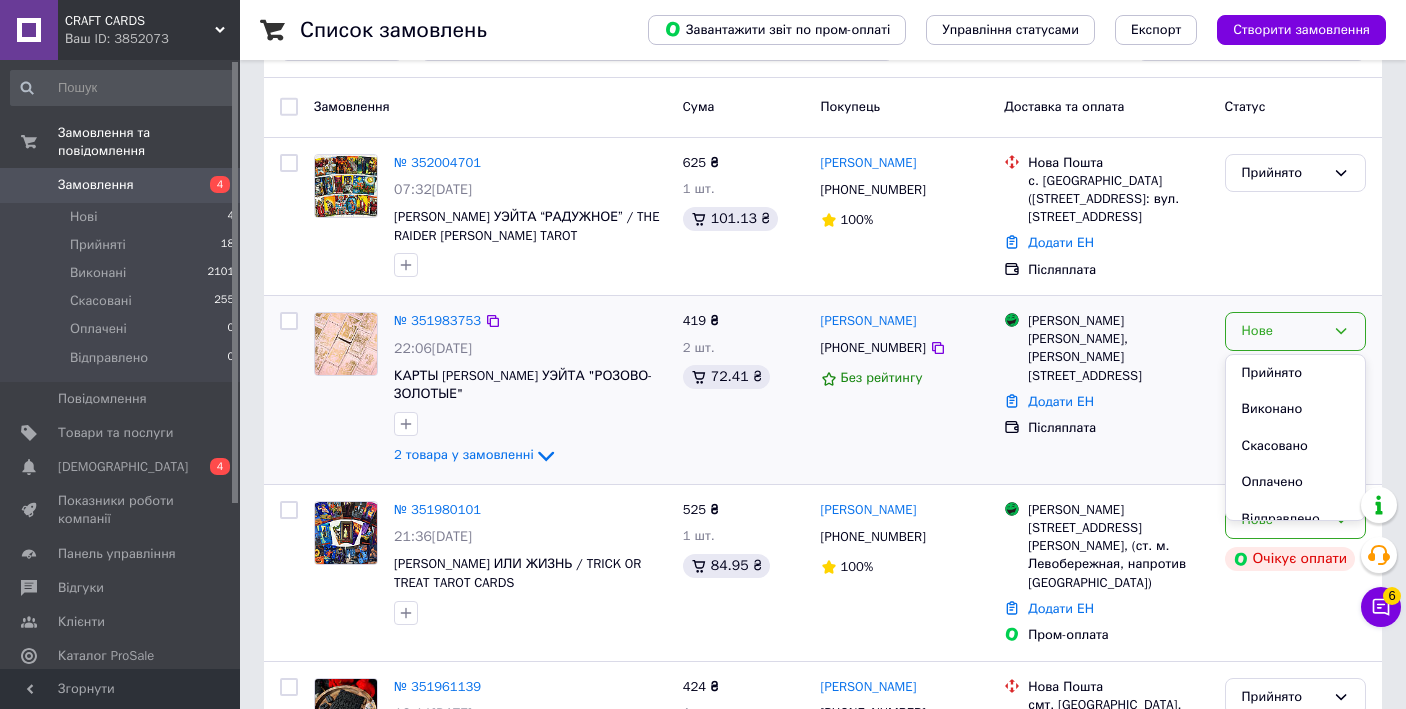 drag, startPoint x: 1258, startPoint y: 374, endPoint x: 1179, endPoint y: 342, distance: 85.23497 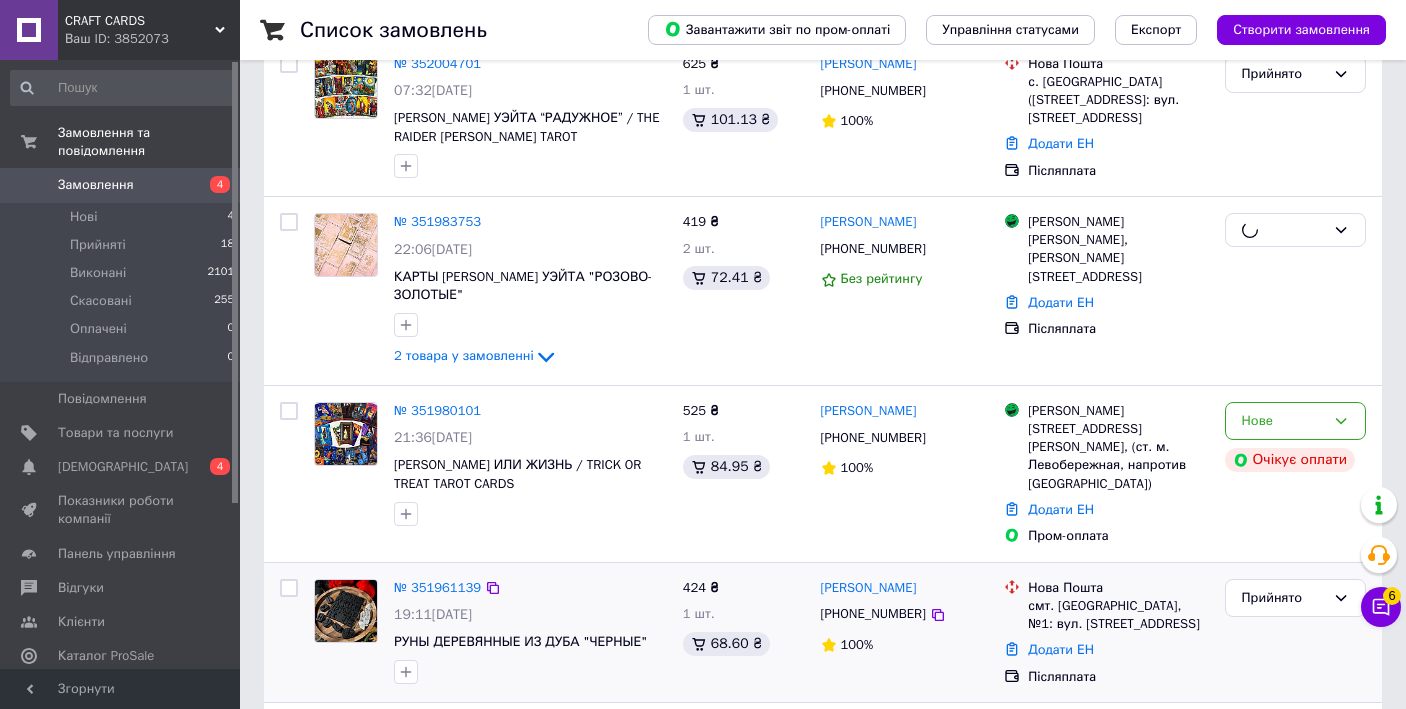 scroll, scrollTop: 235, scrollLeft: 0, axis: vertical 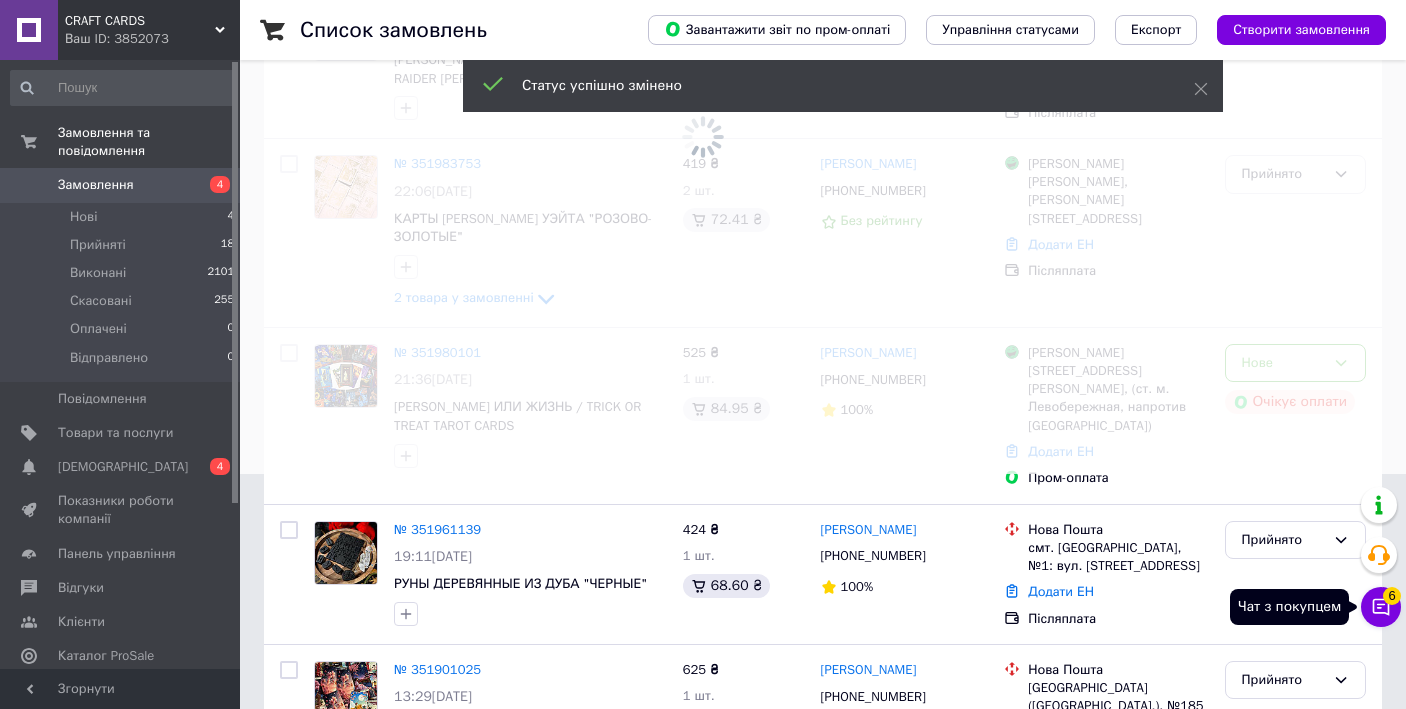 click 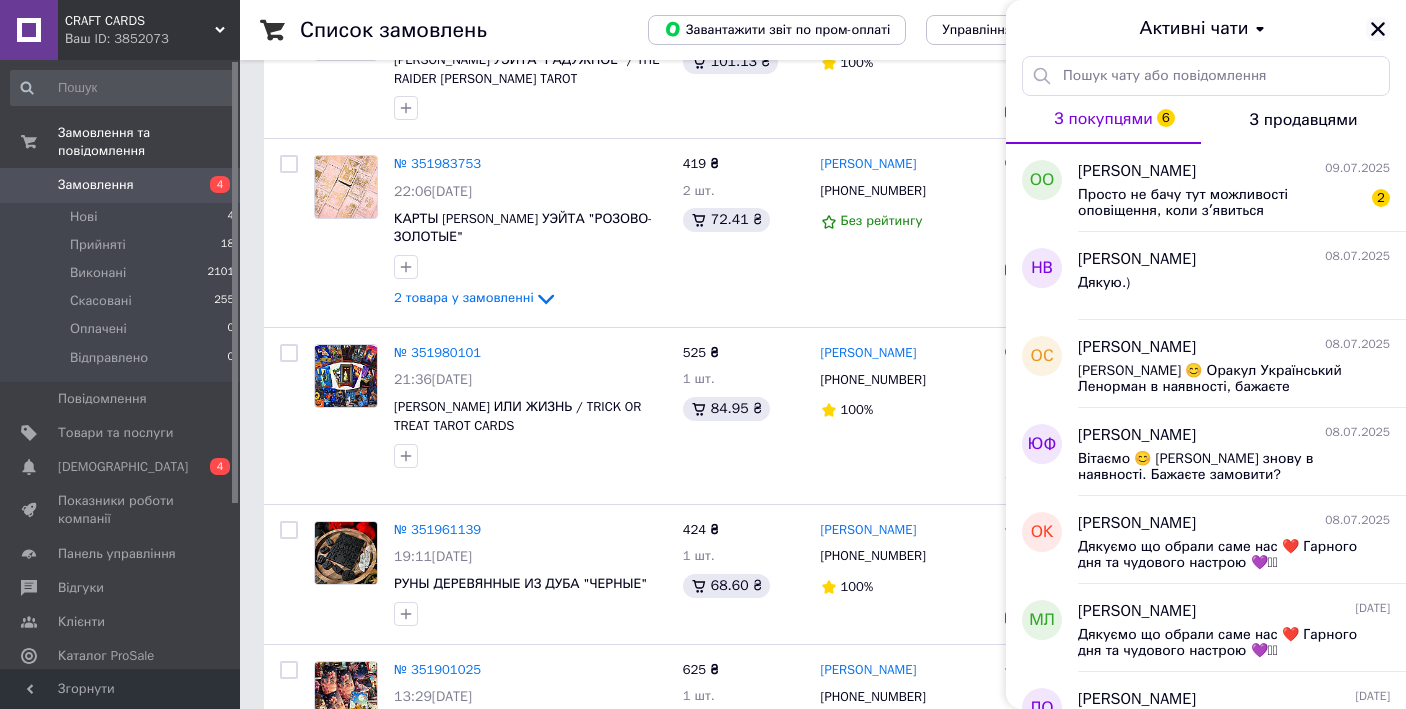 click 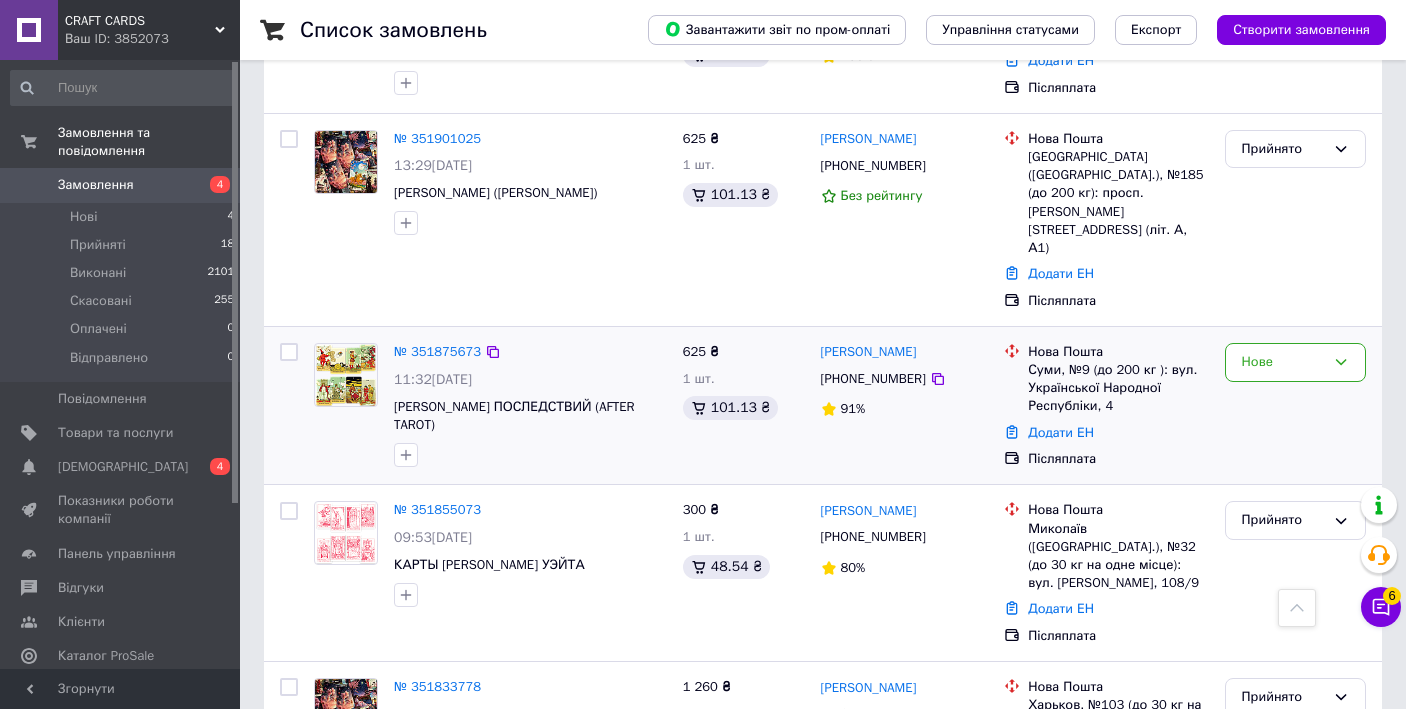 scroll, scrollTop: 740, scrollLeft: 0, axis: vertical 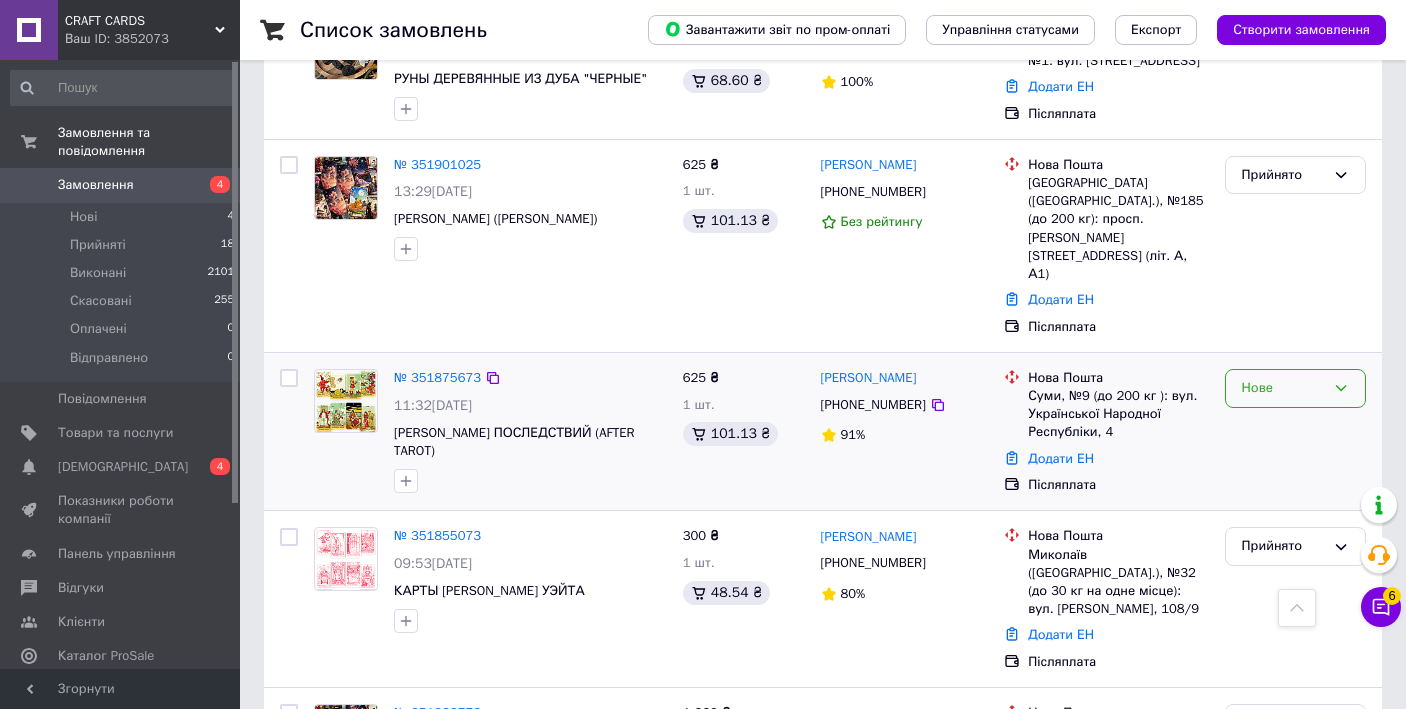 drag, startPoint x: 1308, startPoint y: 356, endPoint x: 1298, endPoint y: 363, distance: 12.206555 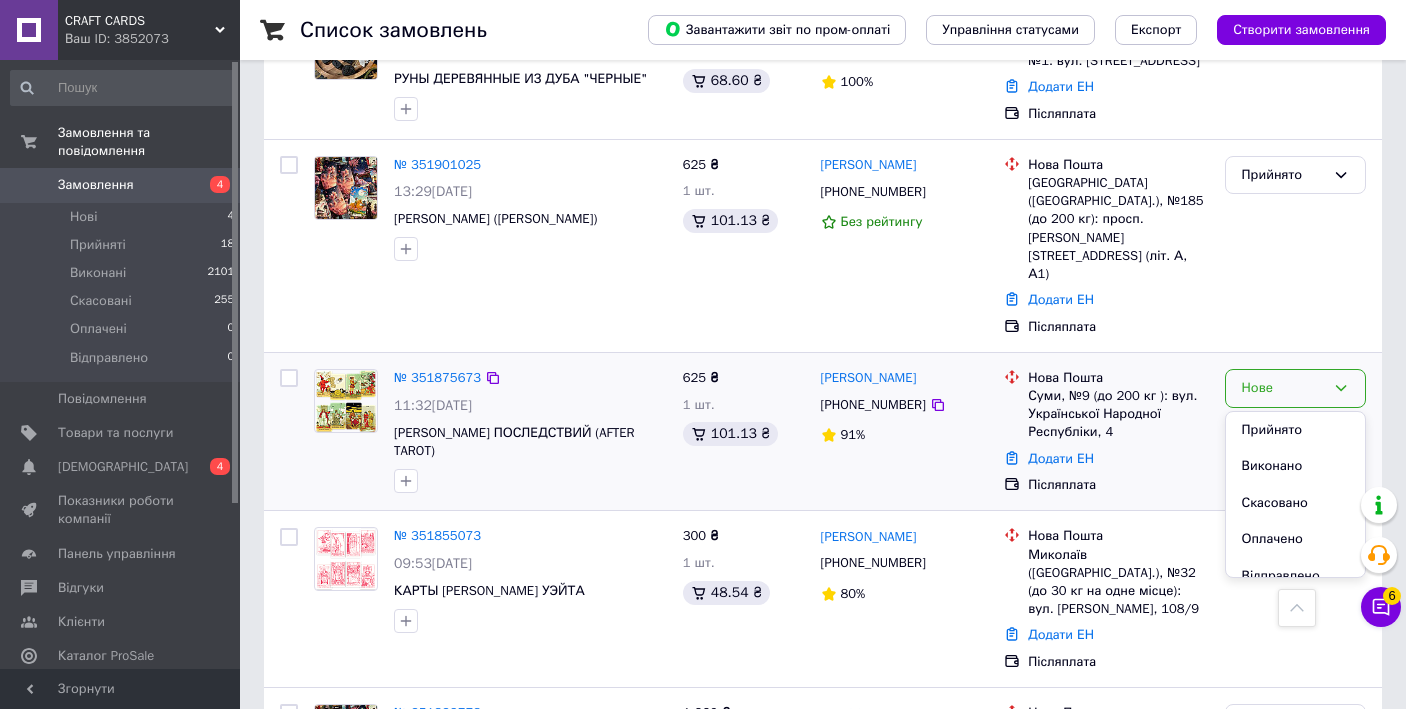 click on "Прийнято" at bounding box center [1295, 430] 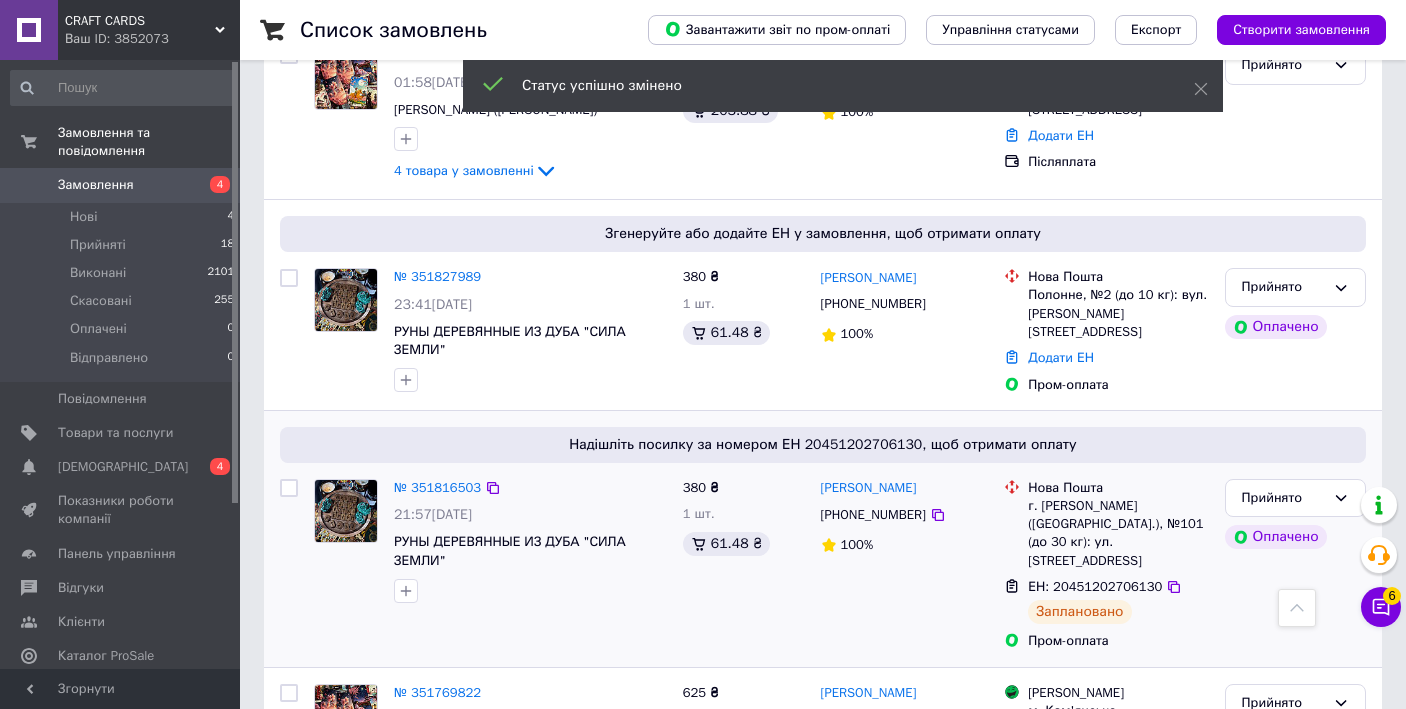 scroll, scrollTop: 1396, scrollLeft: 0, axis: vertical 